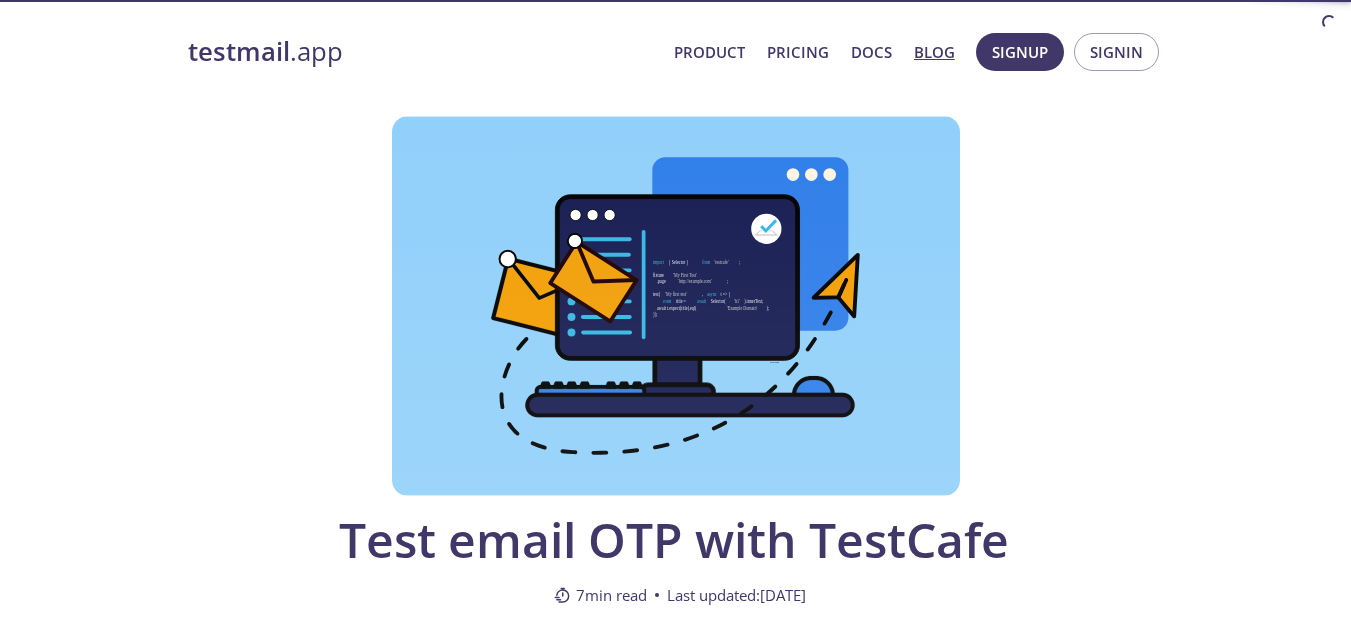 scroll, scrollTop: 2200, scrollLeft: 0, axis: vertical 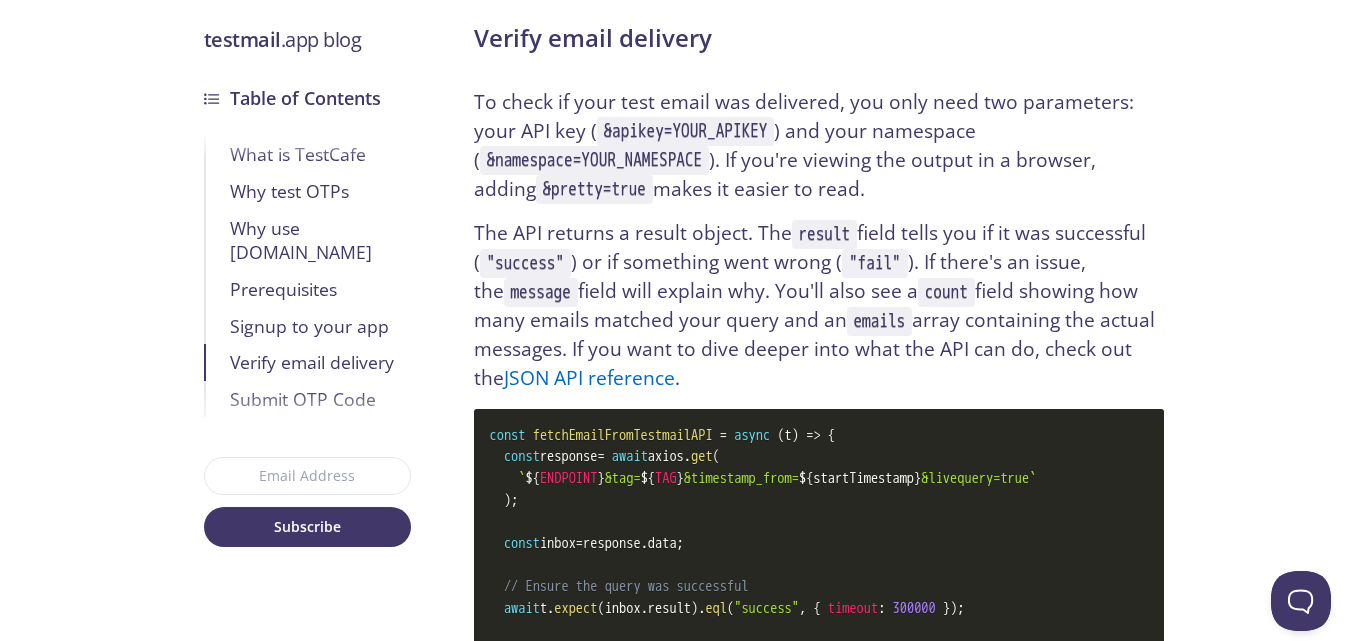click on "testmail .app Product Pricing Docs Blog Signup Signin Table of Contents Table of Contents ✕ What is TestCafe Why test OTPs Why use testmail.app Prerequisites Signup to your app Verify email delivery Submit OTP Code Test email OTP with TestCafe 7 min read Last updated:  April 2, 2025 Blog testmail .app blog Table of Contents What is TestCafe Why test OTPs Why use testmail.app Prerequisites Signup to your app Verify email delivery Submit OTP Code Subscribe What is TestCafe TestCafe is a Node.js-based end-to-end testing framework that runs directly in real browsers without needing WebDriver or plugins. It takes care of everything - from launching browsers and running tests to gathering data and generating reports. With its built-in proxy, you can run tests consistently across Chrome, Firefox, Edge, Safari, and headless environments. Why test OTPs Why use testmail.app Prerequisites Before starting, ensure you have the following: Node.js and npm installed: Download and install  Node.js . testmail.app npm     -g" at bounding box center (675, -989) 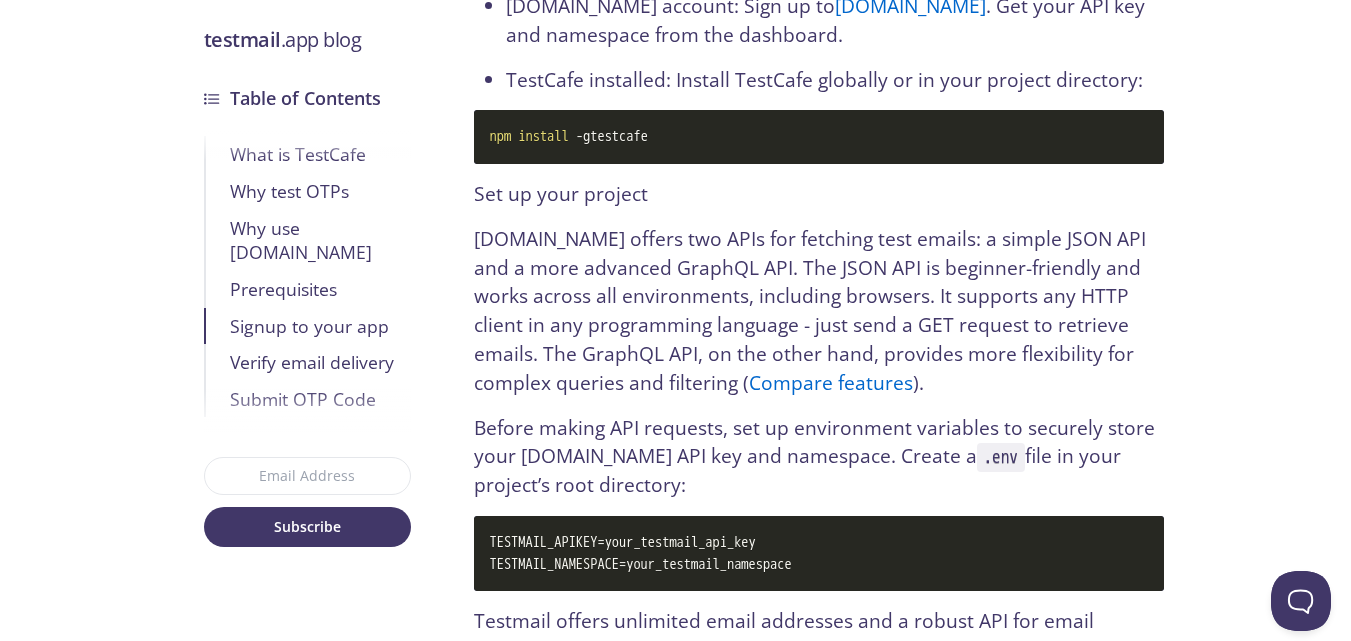 scroll, scrollTop: 2100, scrollLeft: 0, axis: vertical 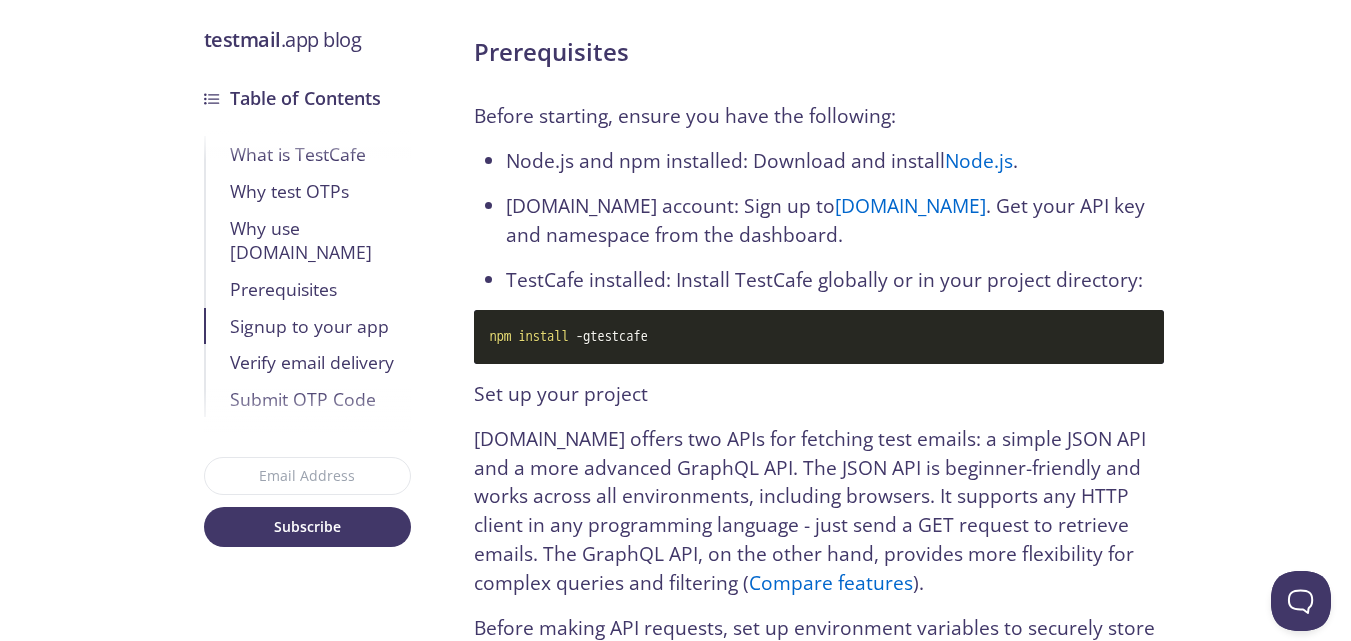 drag, startPoint x: 668, startPoint y: 248, endPoint x: 488, endPoint y: 239, distance: 180.22485 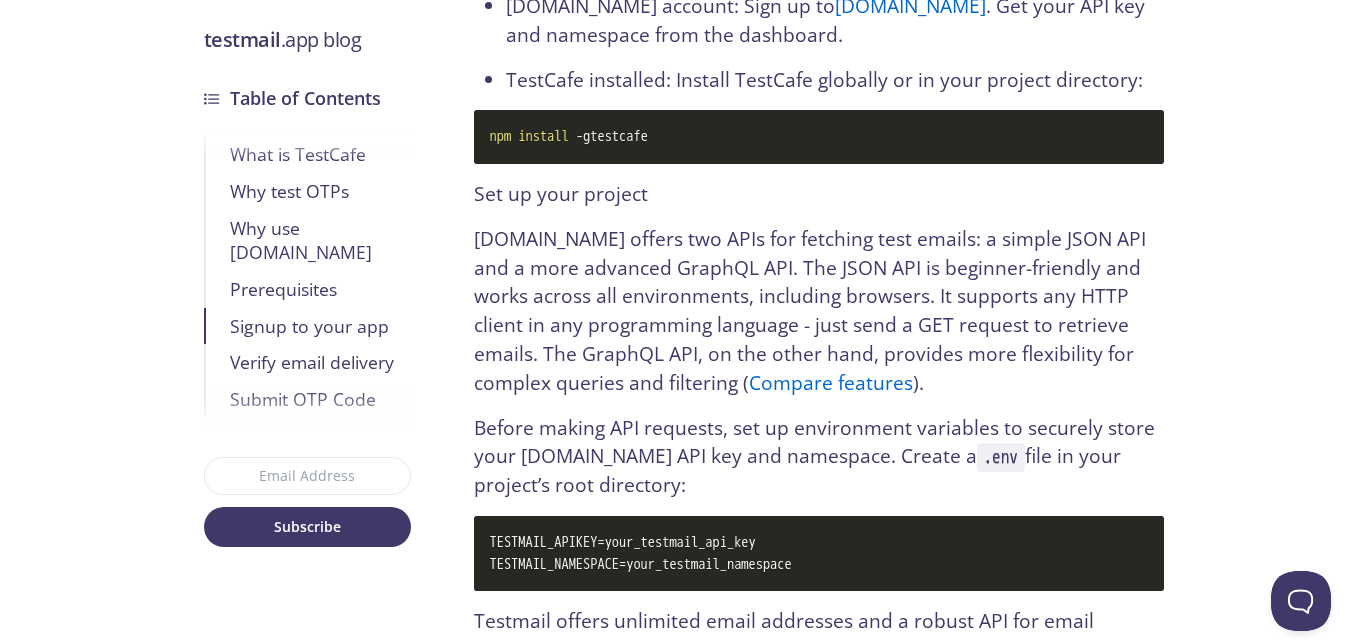 scroll, scrollTop: 2400, scrollLeft: 0, axis: vertical 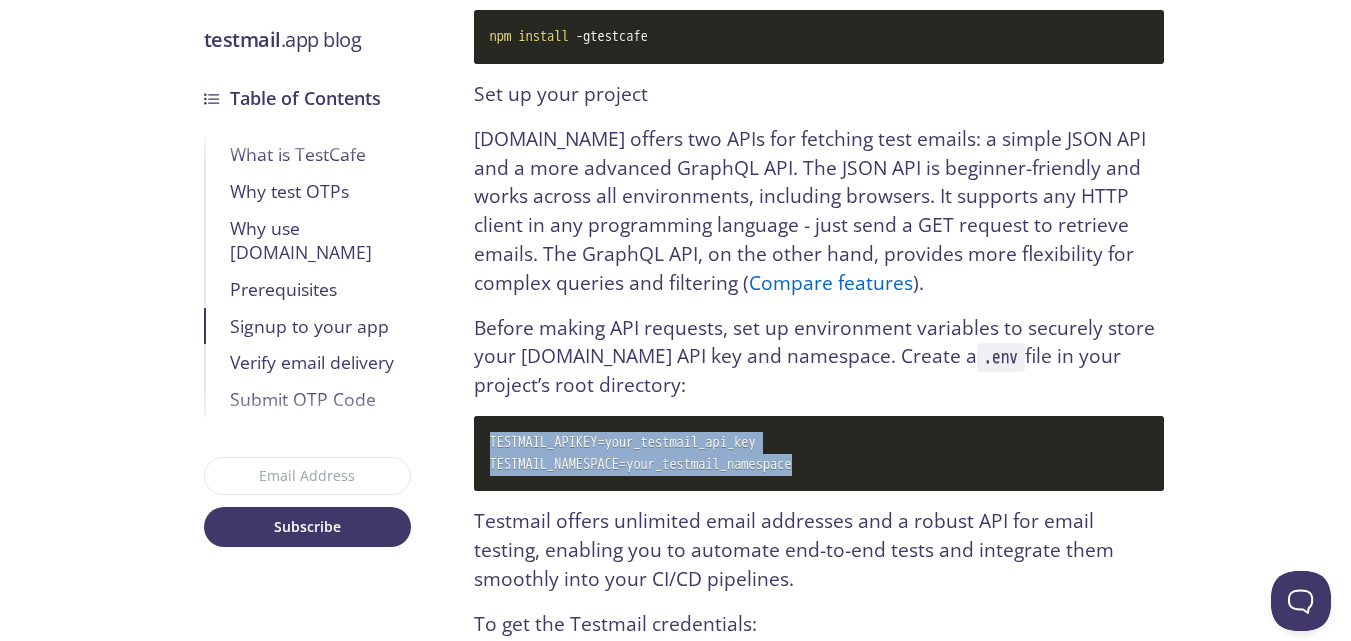 drag, startPoint x: 851, startPoint y: 378, endPoint x: 488, endPoint y: 355, distance: 363.7279 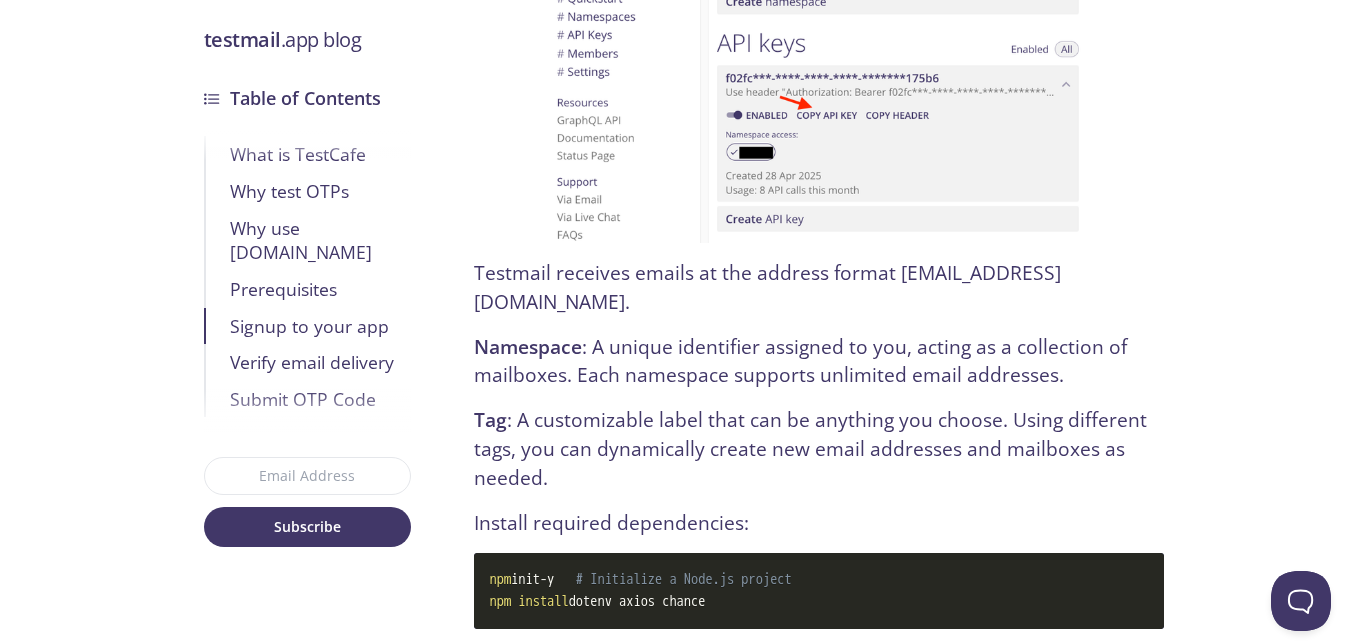 scroll, scrollTop: 3400, scrollLeft: 0, axis: vertical 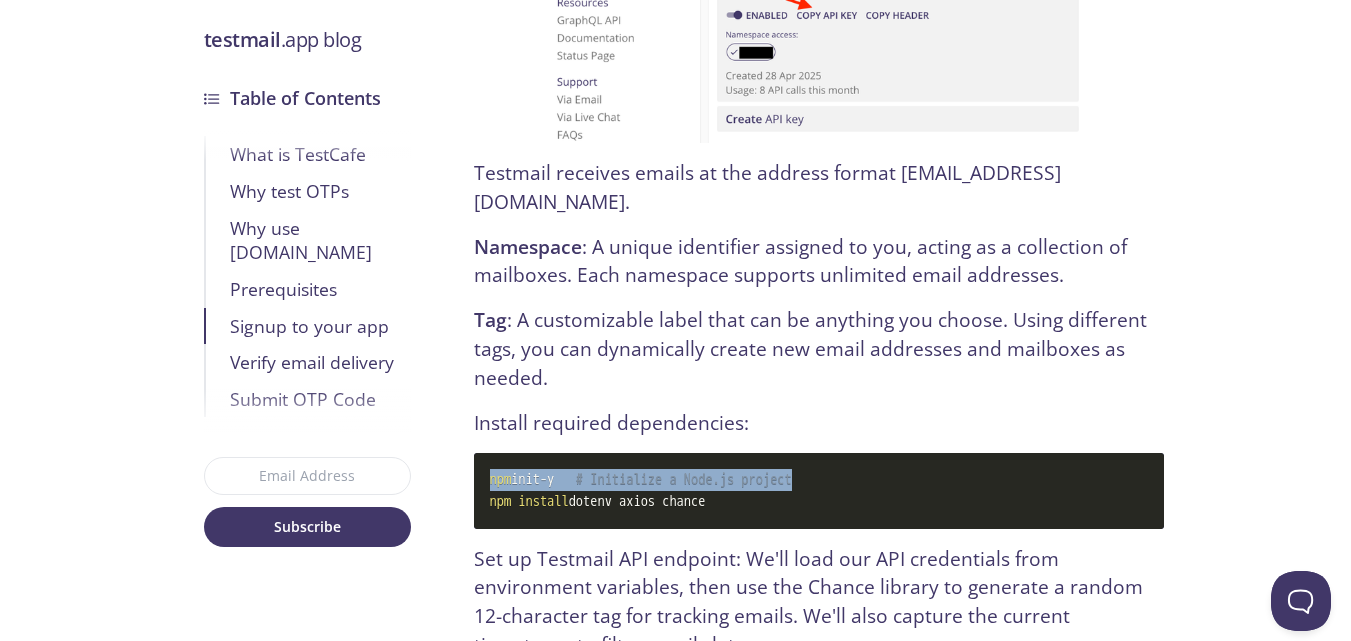 drag, startPoint x: 850, startPoint y: 393, endPoint x: 488, endPoint y: 388, distance: 362.03452 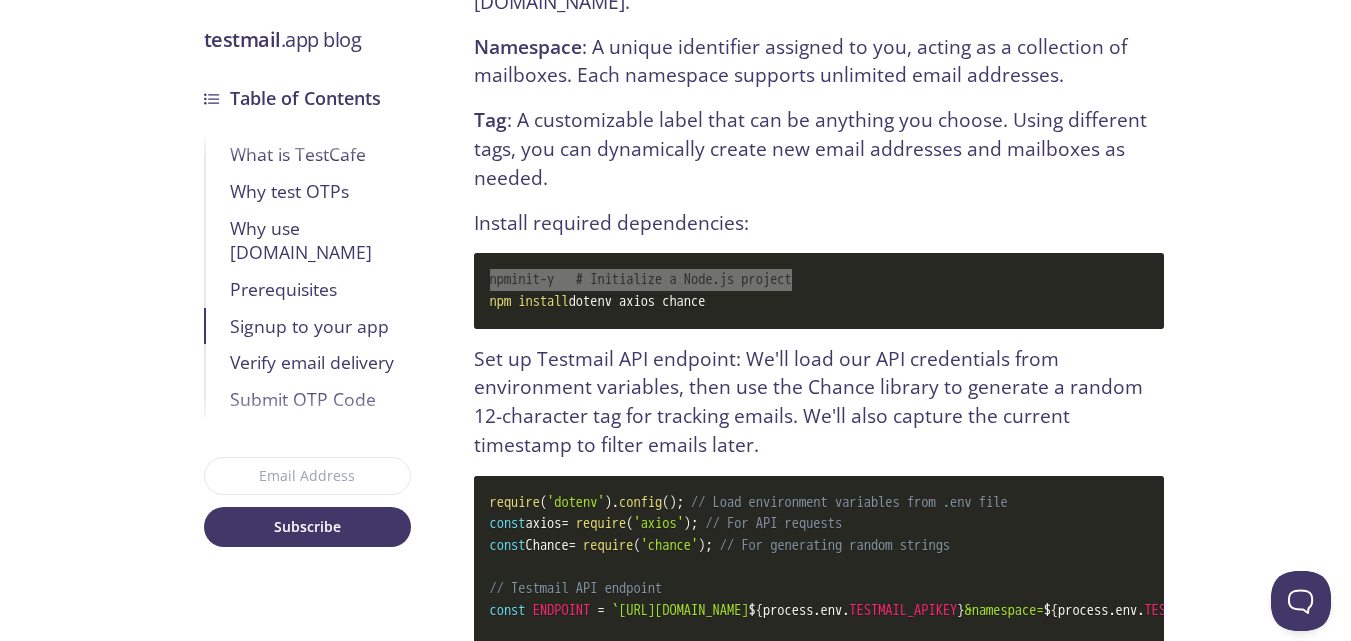 scroll, scrollTop: 3300, scrollLeft: 0, axis: vertical 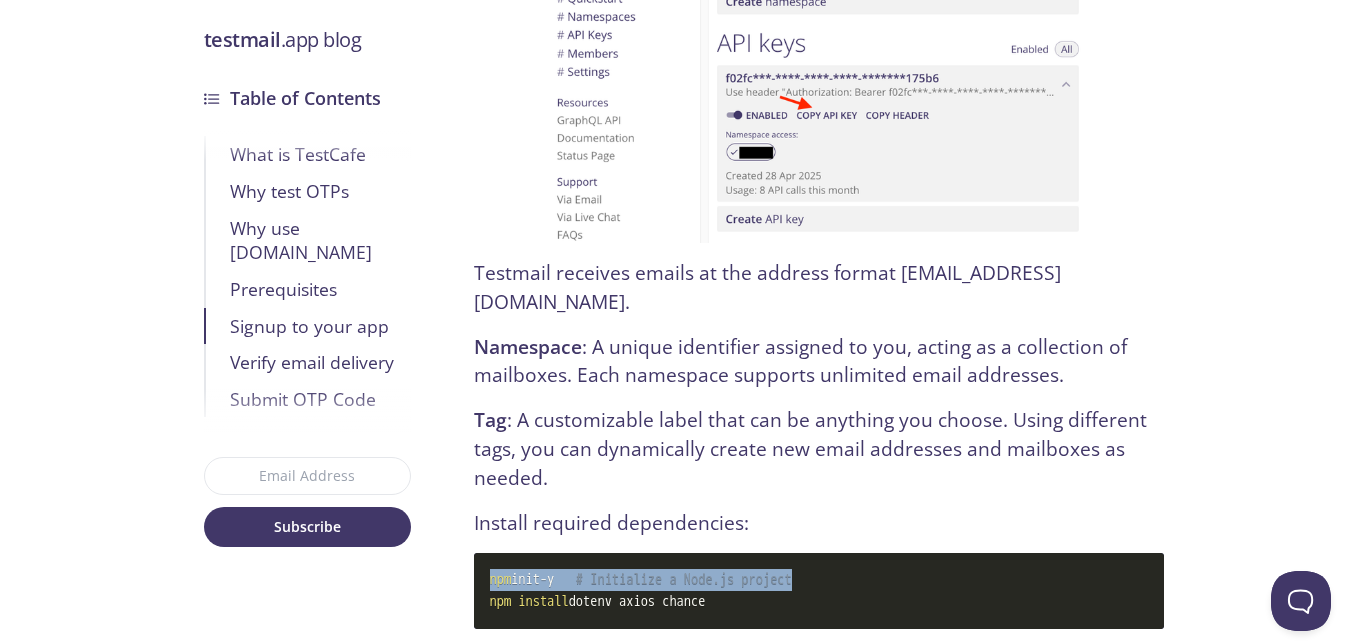 copy on "npm   install  dotenv axios chance" 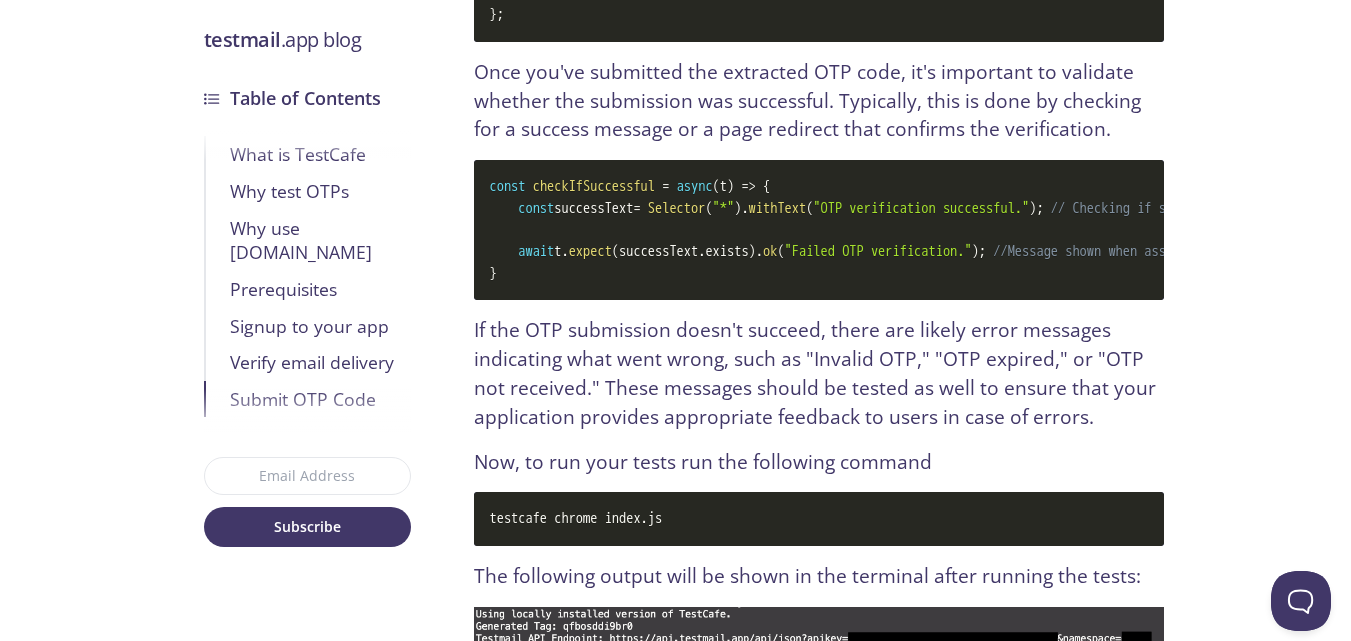 scroll, scrollTop: 8100, scrollLeft: 0, axis: vertical 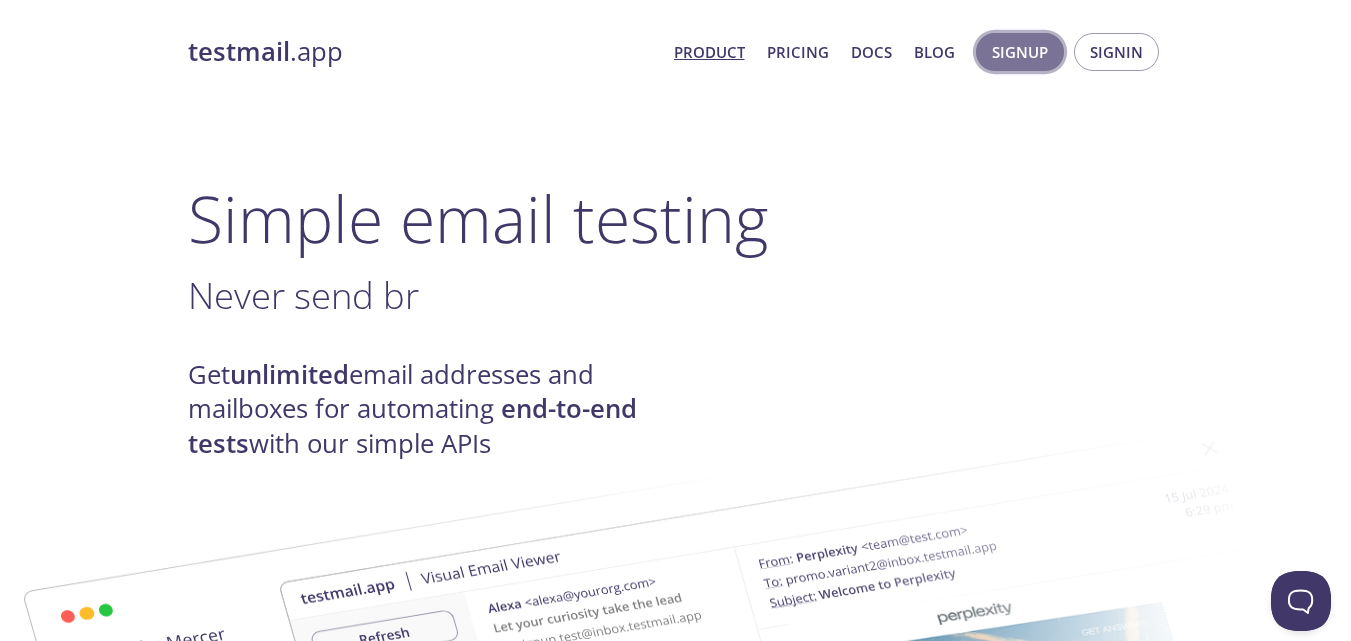 click on "Signup" at bounding box center (1020, 52) 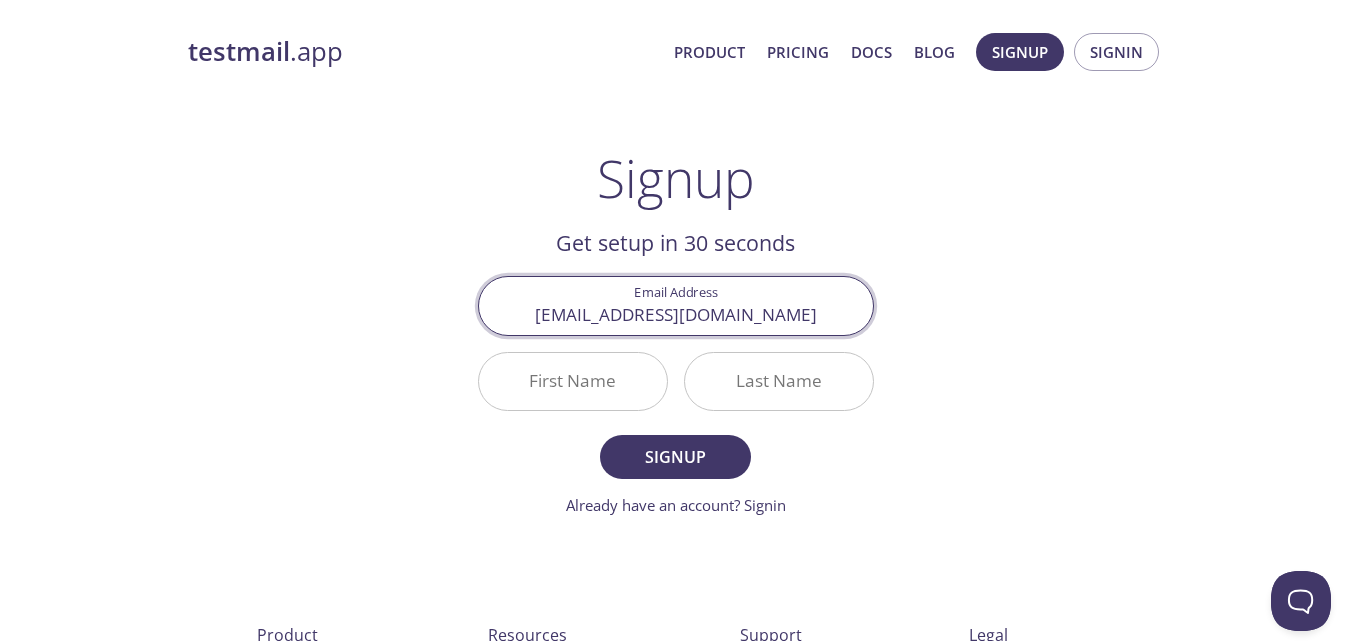 type on "[EMAIL_ADDRESS][DOMAIN_NAME]" 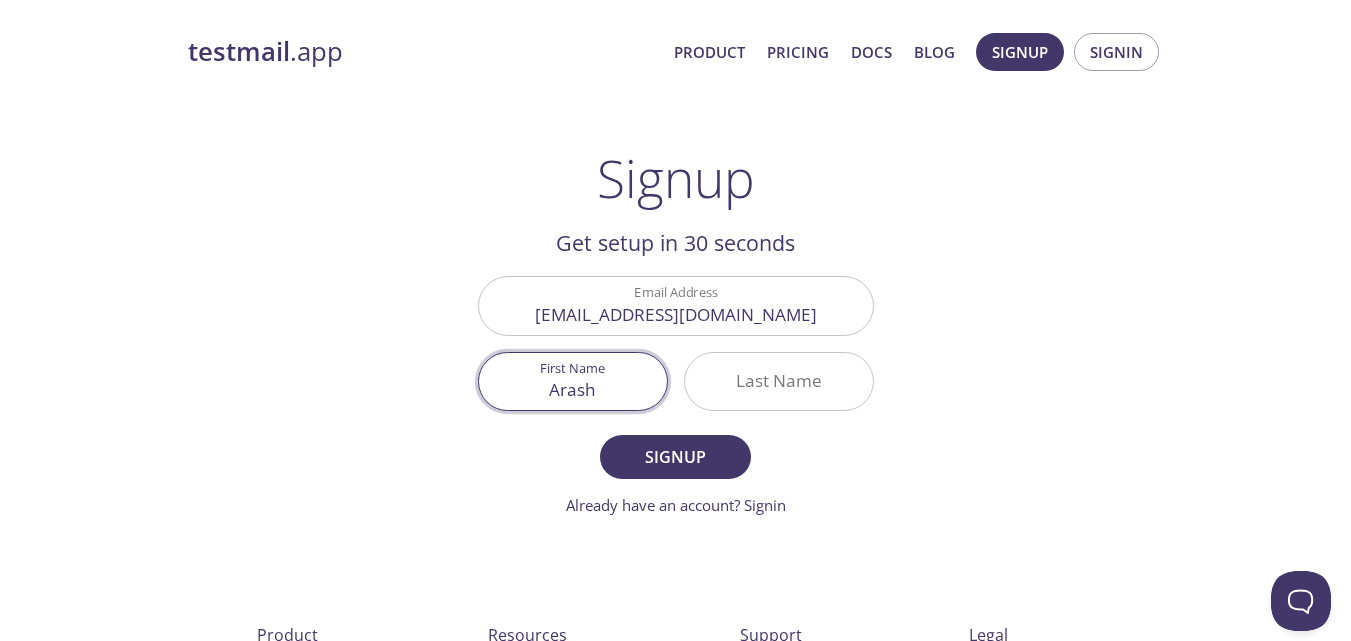 type on "Arash" 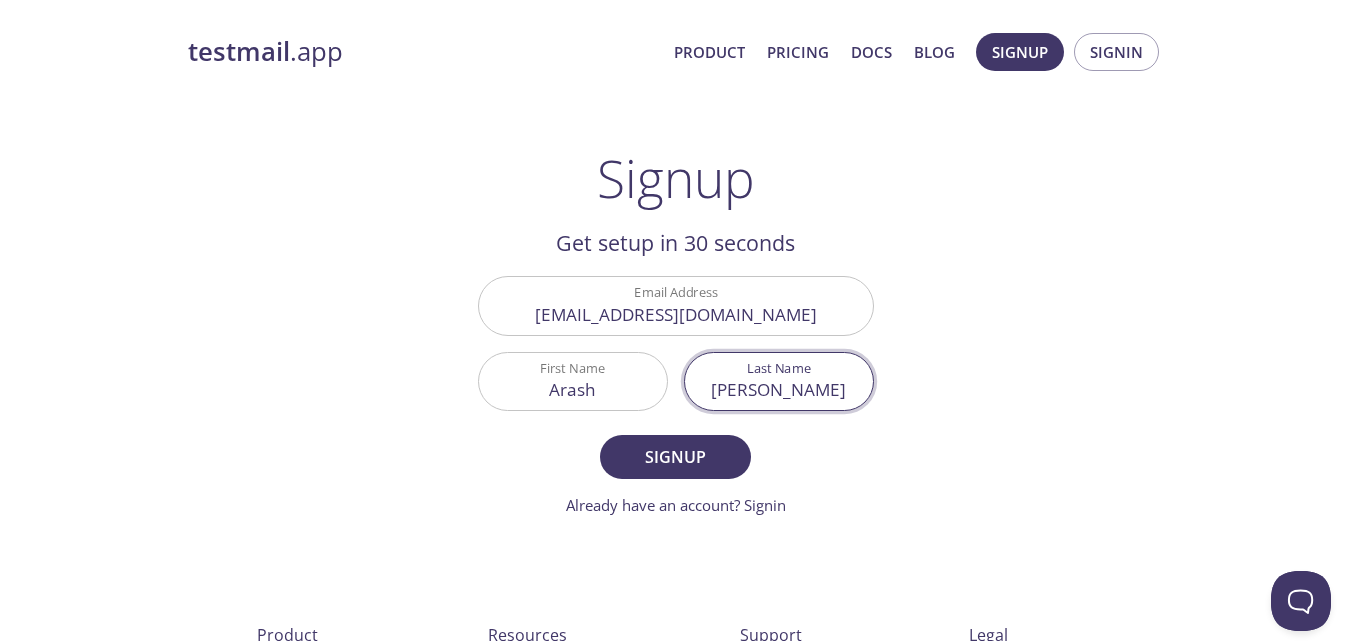 type on "[PERSON_NAME]" 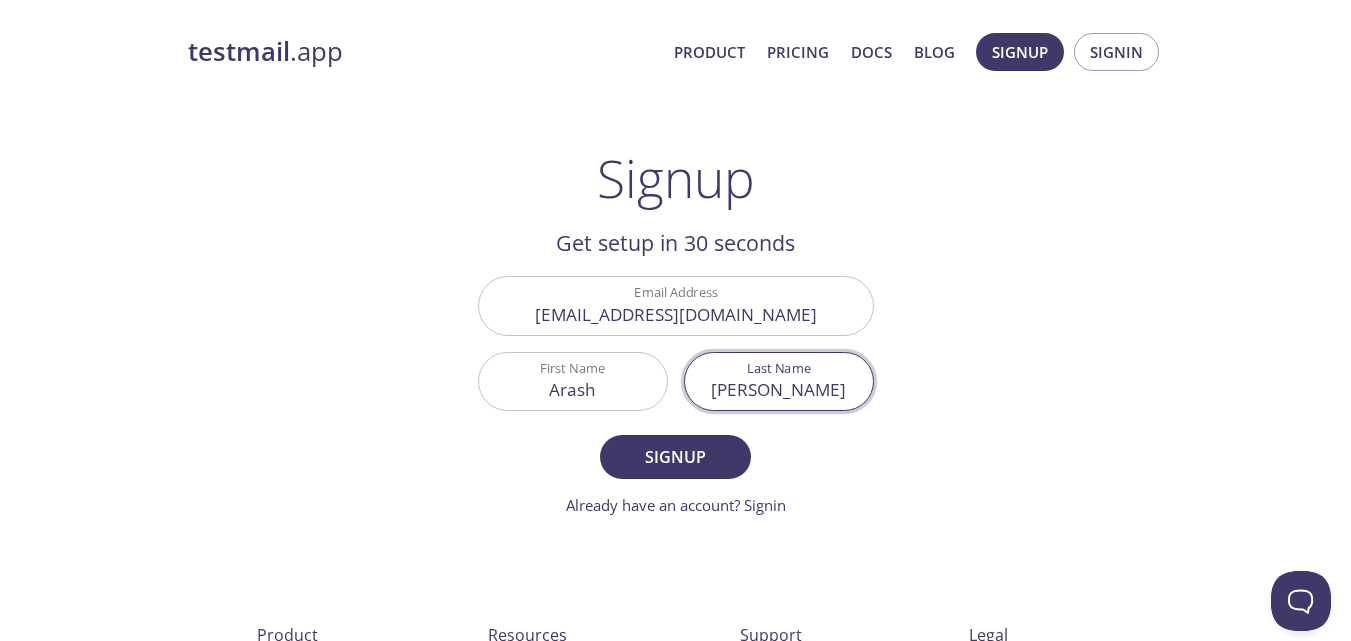 type 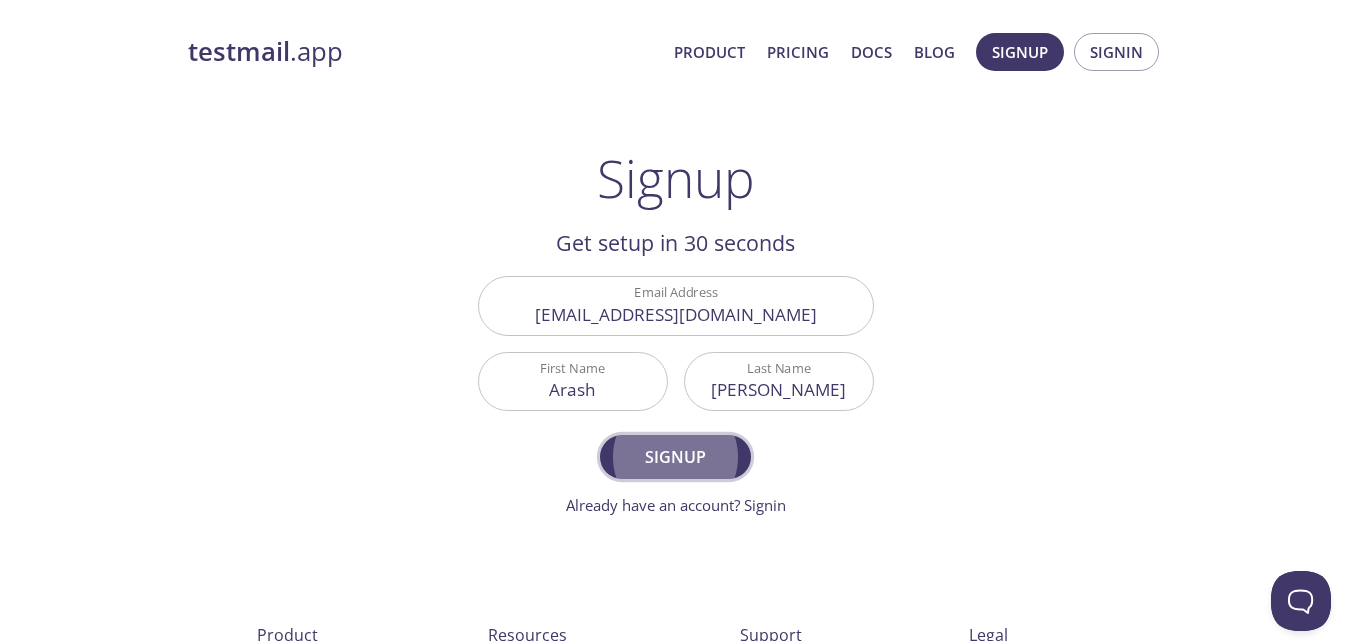 click on "Signup" at bounding box center [675, 457] 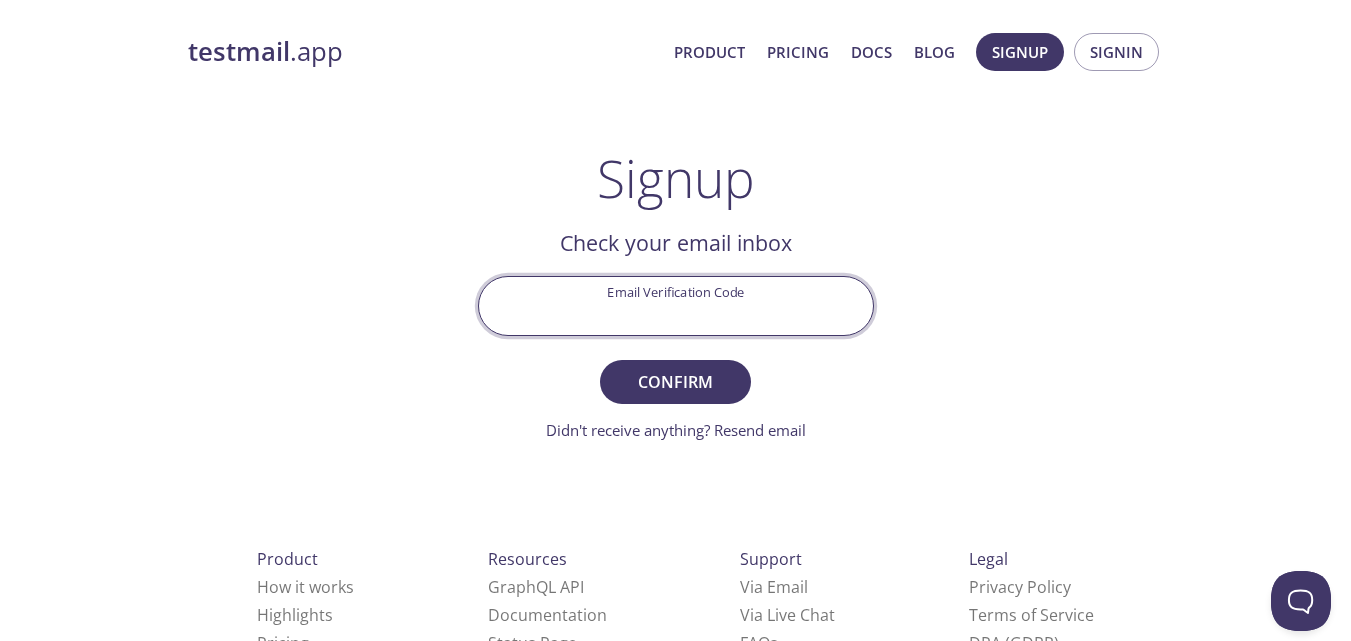 click on "Email Verification Code" at bounding box center (676, 305) 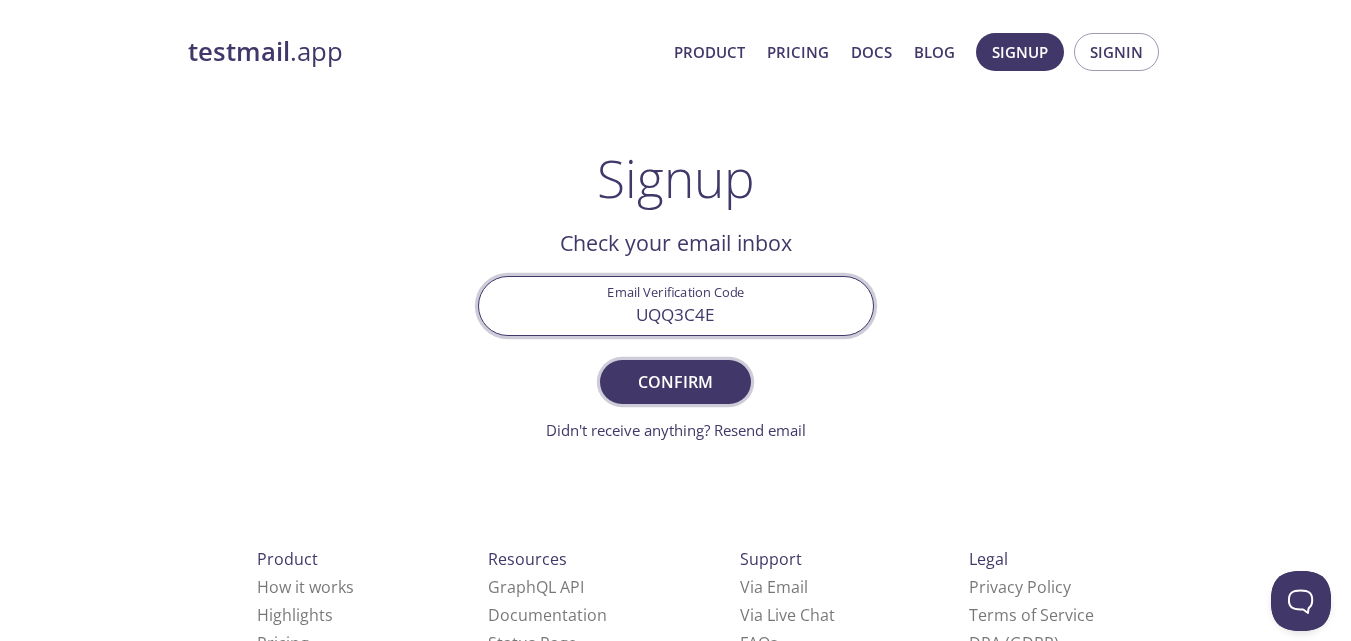 type on "UQQ3C4E" 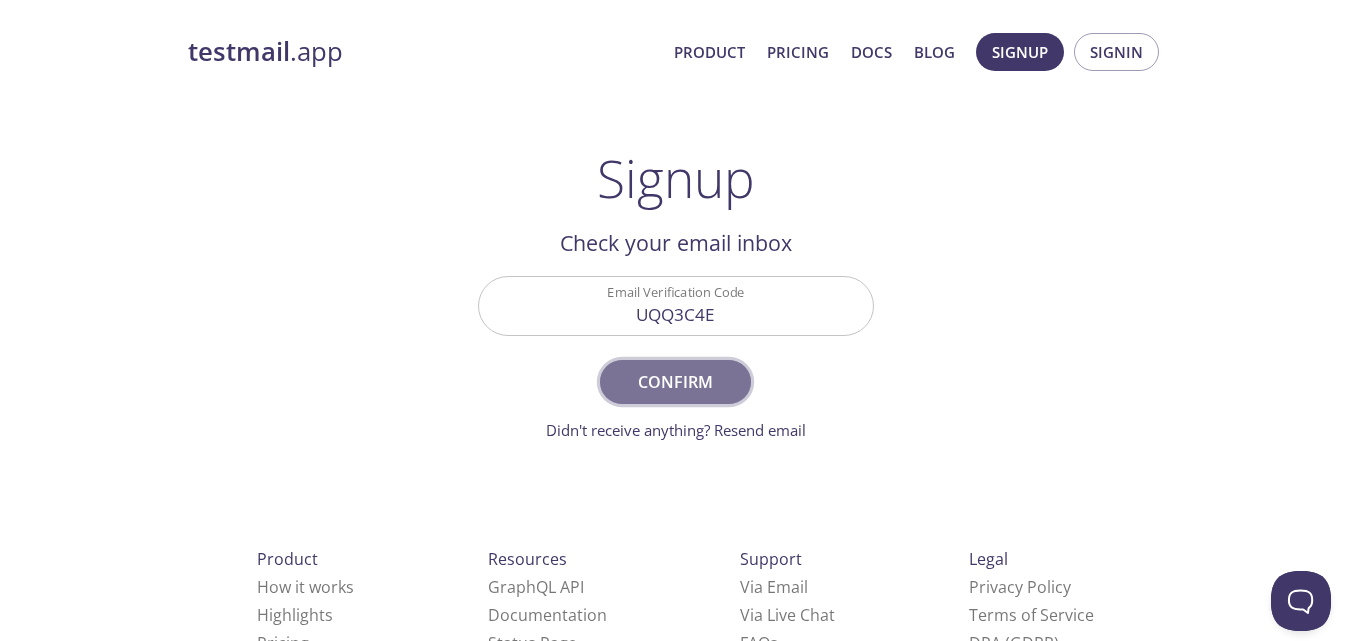 click on "Confirm" at bounding box center (675, 382) 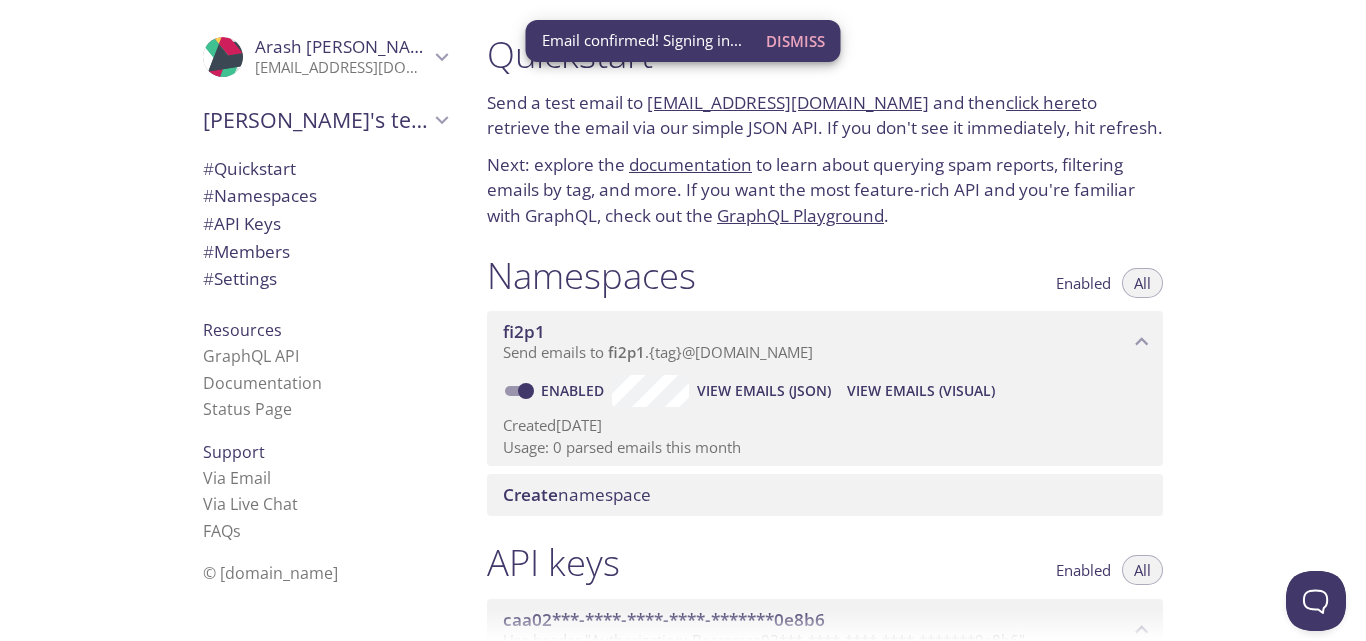 click on "Dismiss" at bounding box center (795, 41) 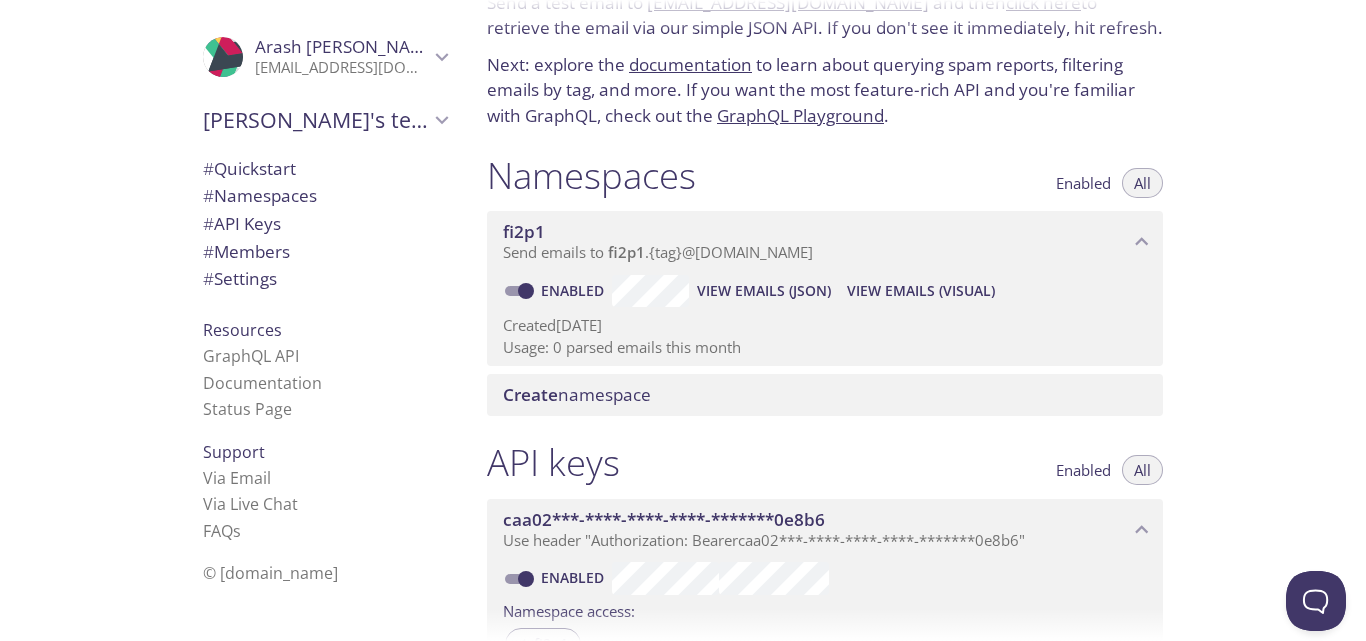 scroll, scrollTop: 200, scrollLeft: 0, axis: vertical 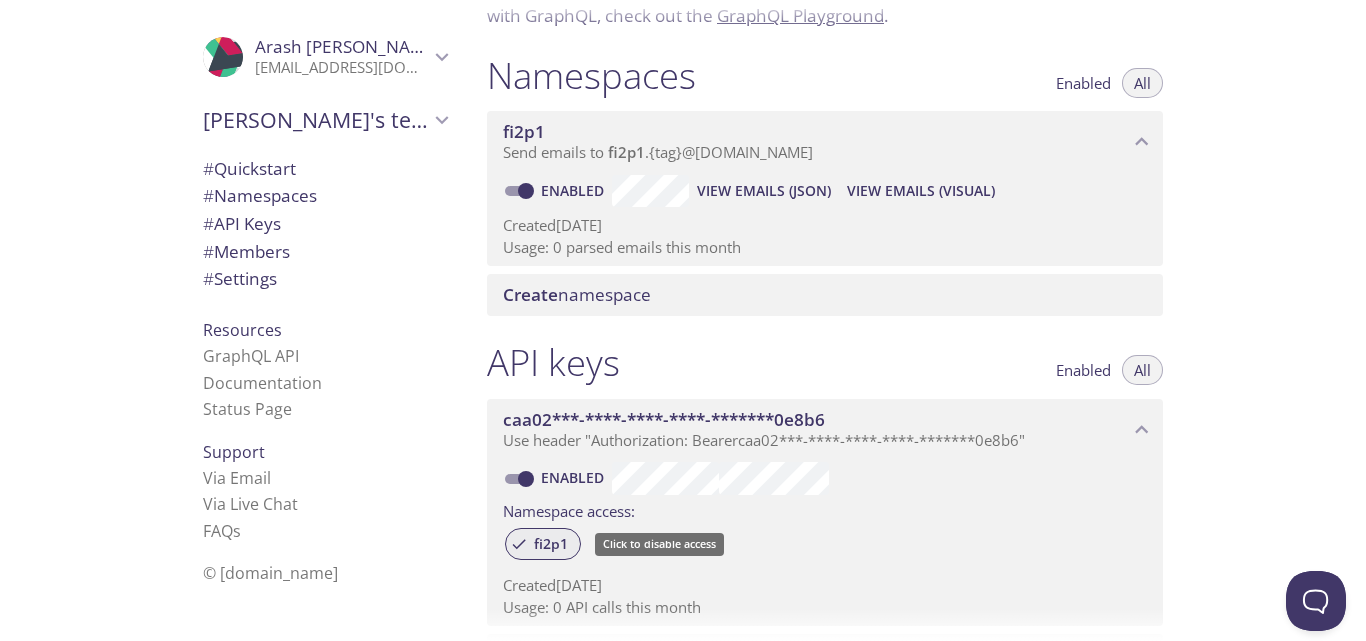 click on "fi2p1" at bounding box center (551, 544) 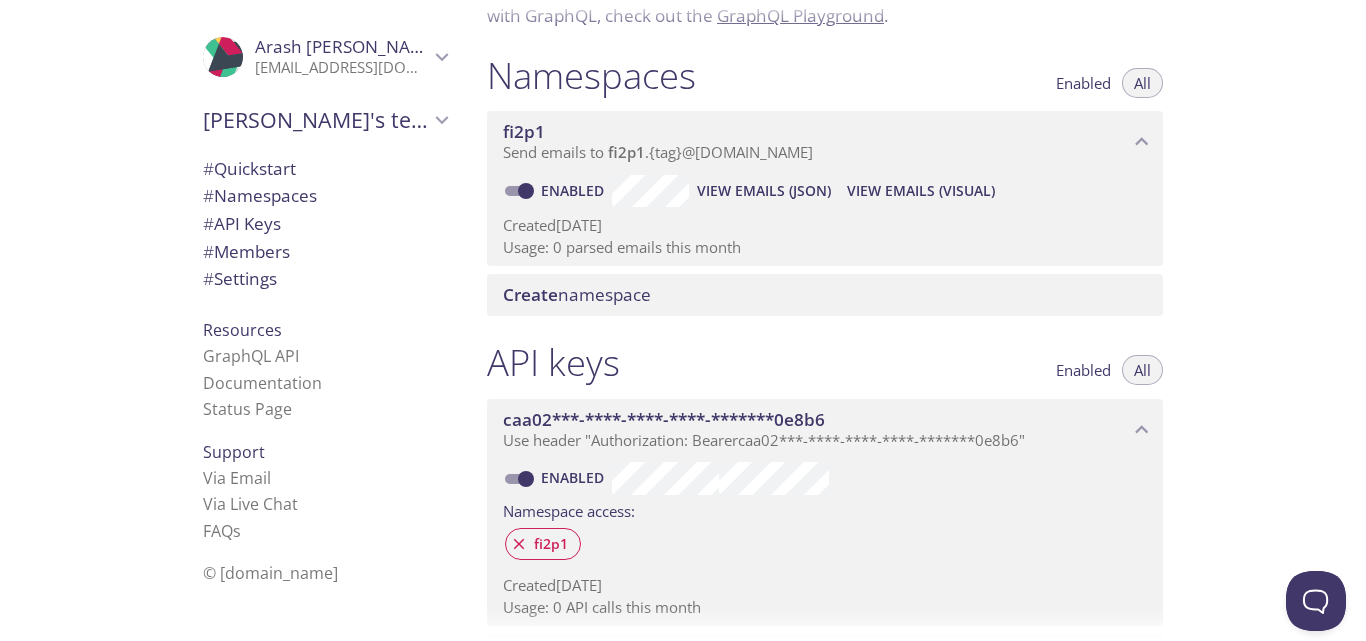 click on "fi2p1" at bounding box center (825, 545) 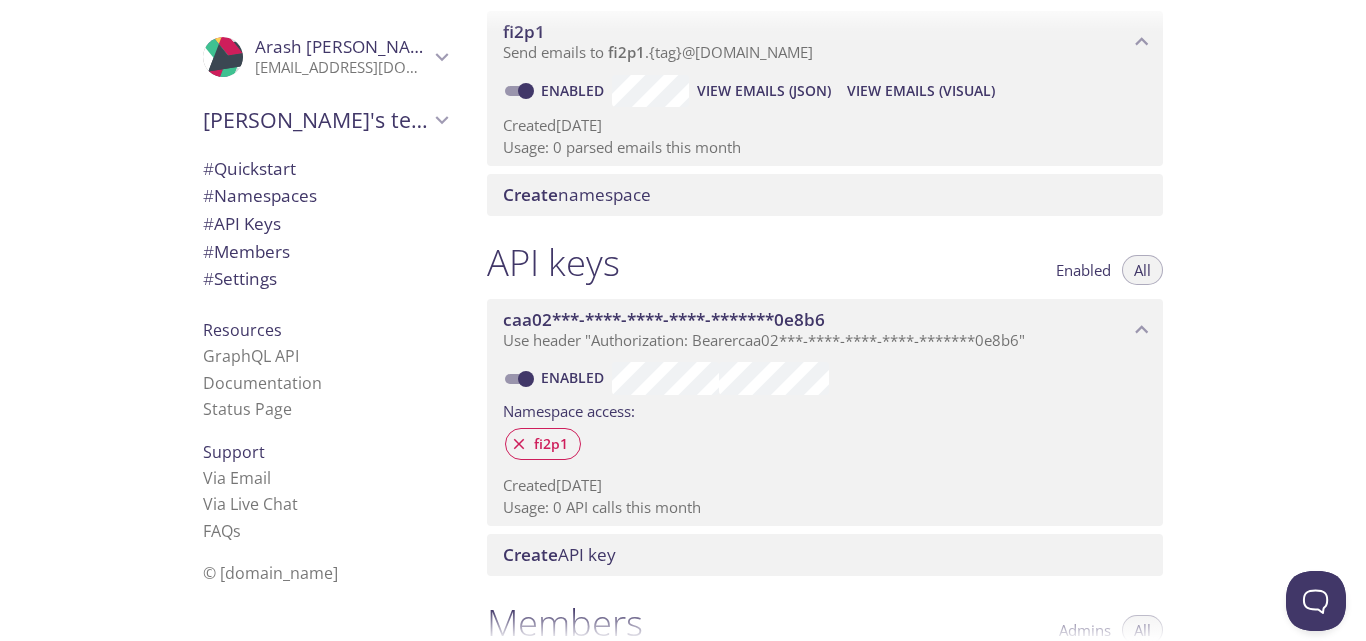 scroll, scrollTop: 400, scrollLeft: 0, axis: vertical 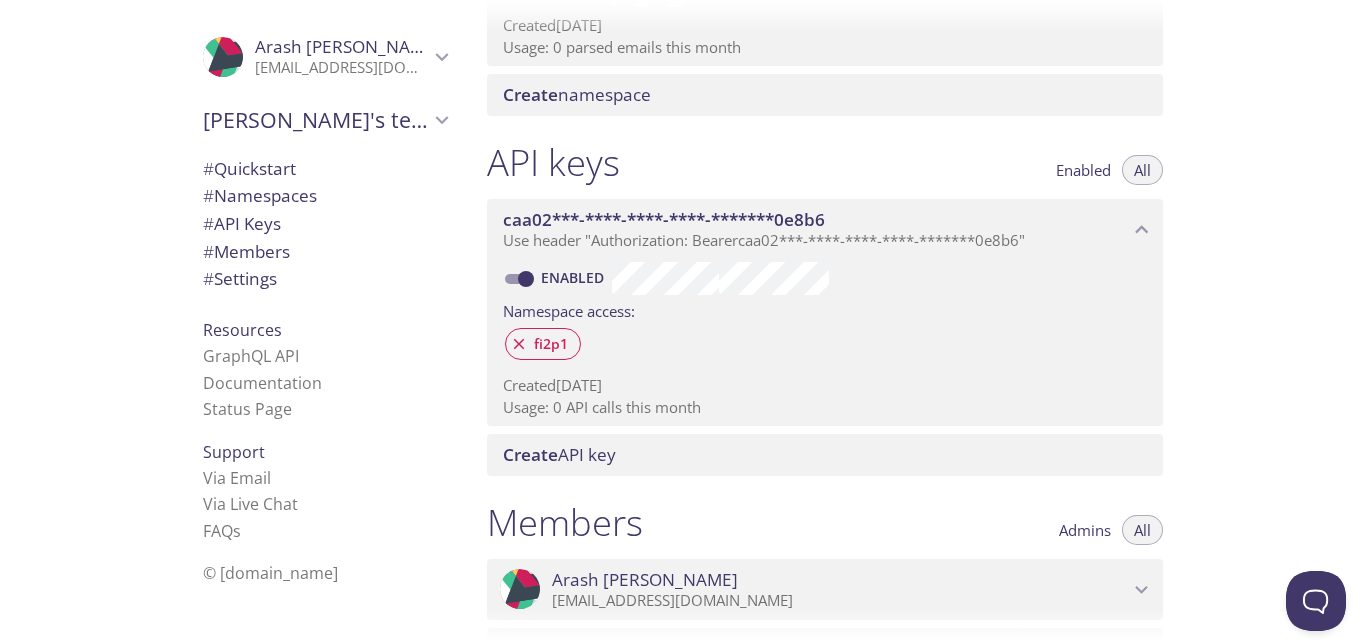 click on "Create  API key" at bounding box center (559, 454) 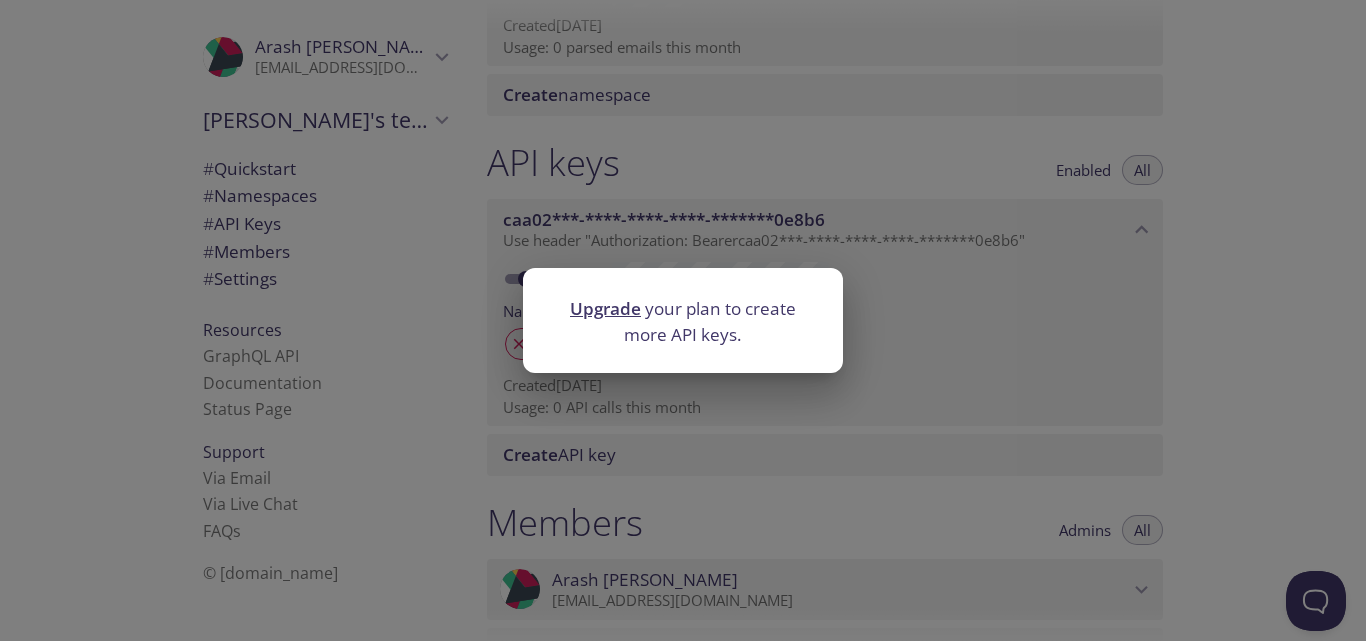 click on "Upgrade   your plan to create more API keys." at bounding box center (683, 320) 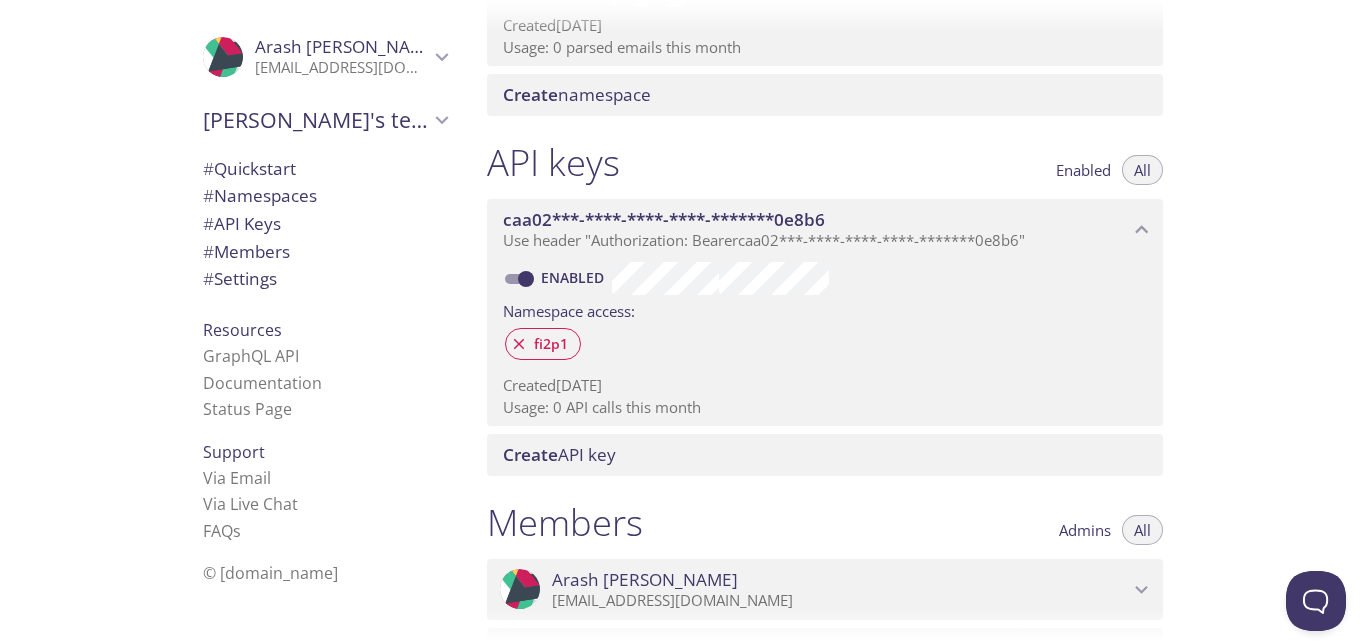 click on "Upgrade   your plan to create more API keys." at bounding box center (683, 323) 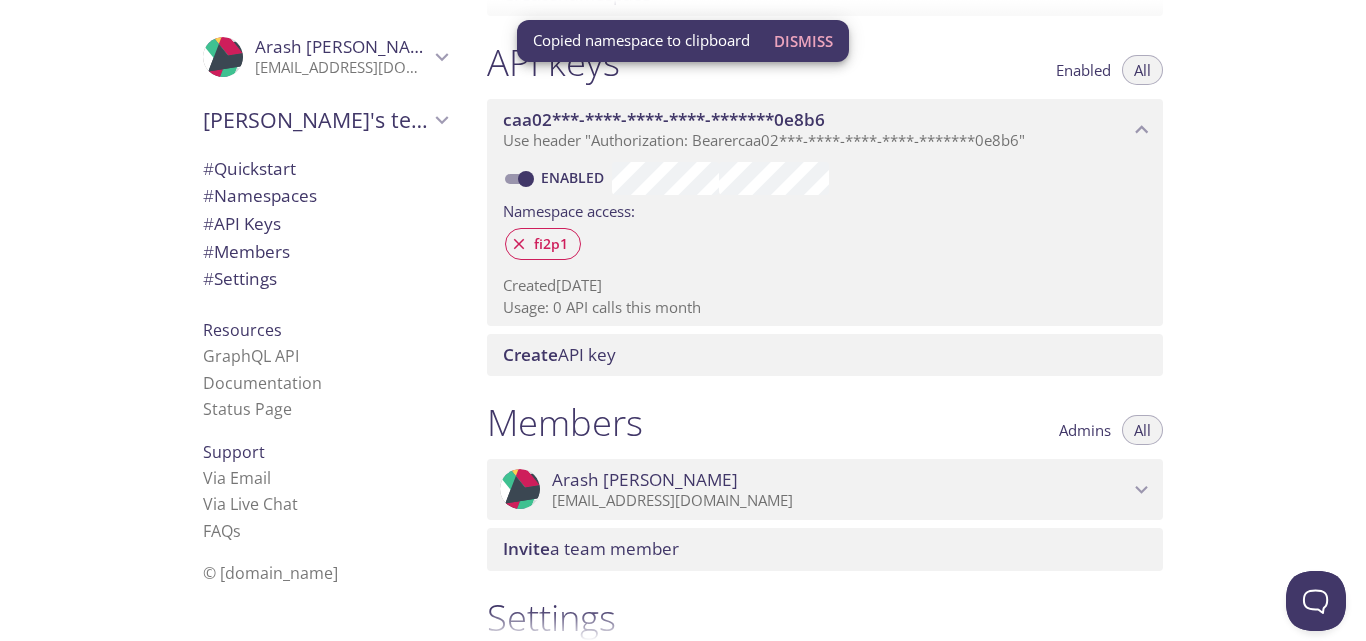 scroll, scrollTop: 600, scrollLeft: 0, axis: vertical 